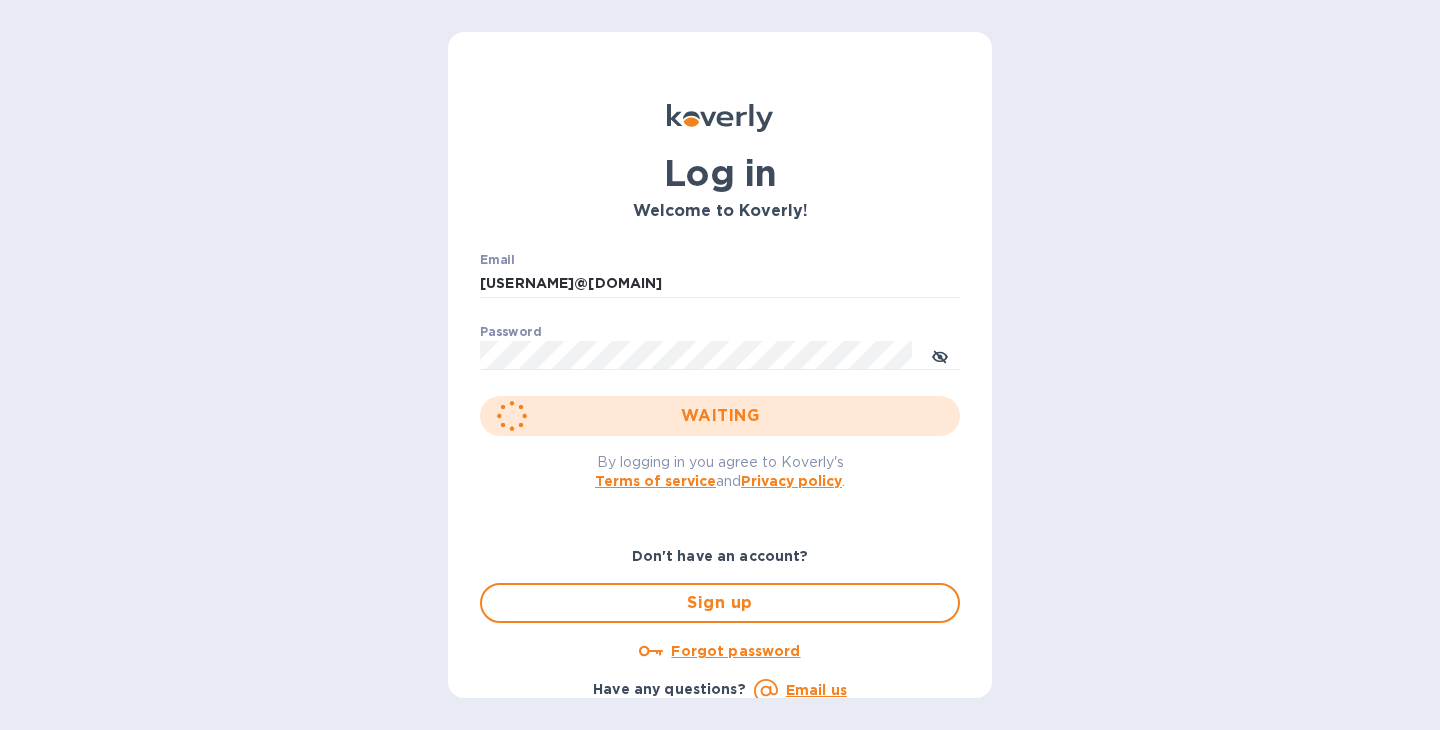 scroll, scrollTop: 0, scrollLeft: 0, axis: both 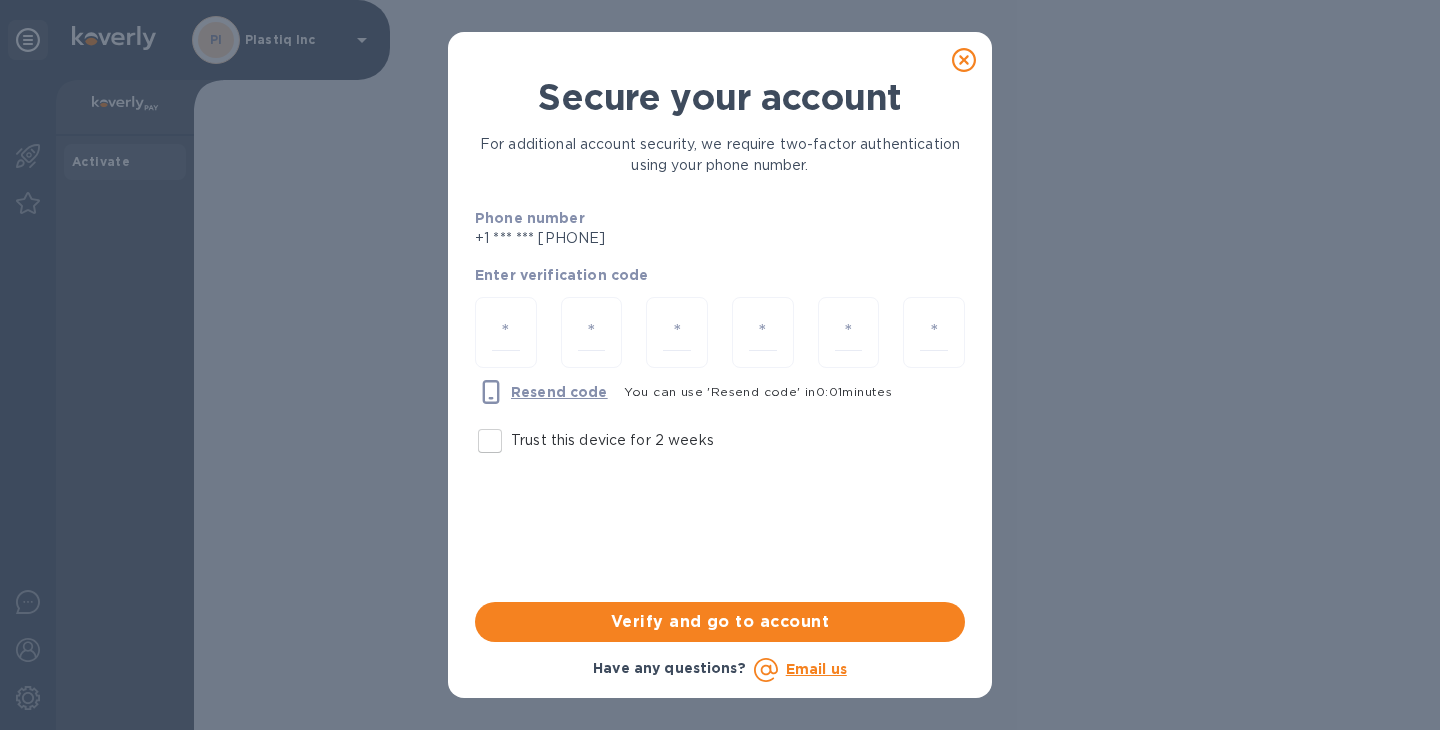 click on "Trust this device for 2 weeks" at bounding box center [490, 441] 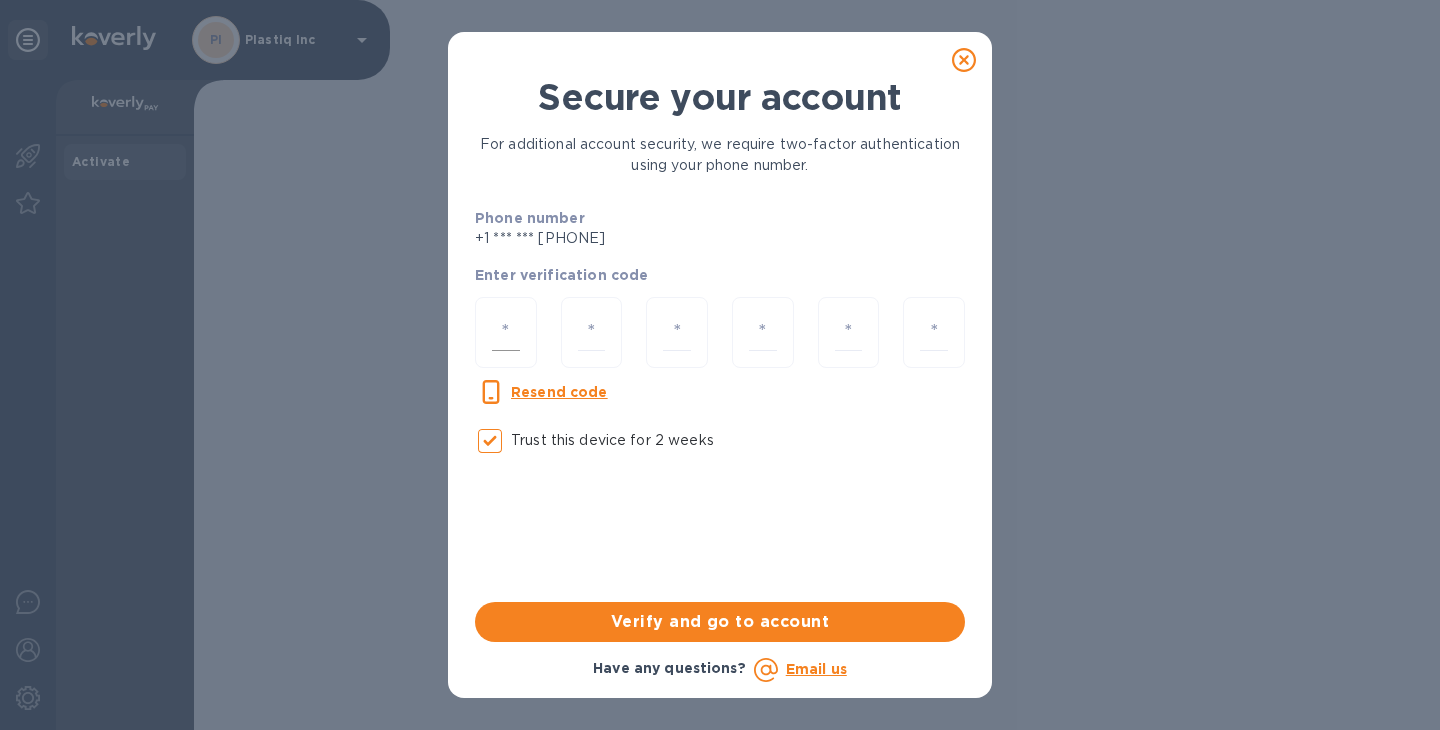click at bounding box center [506, 332] 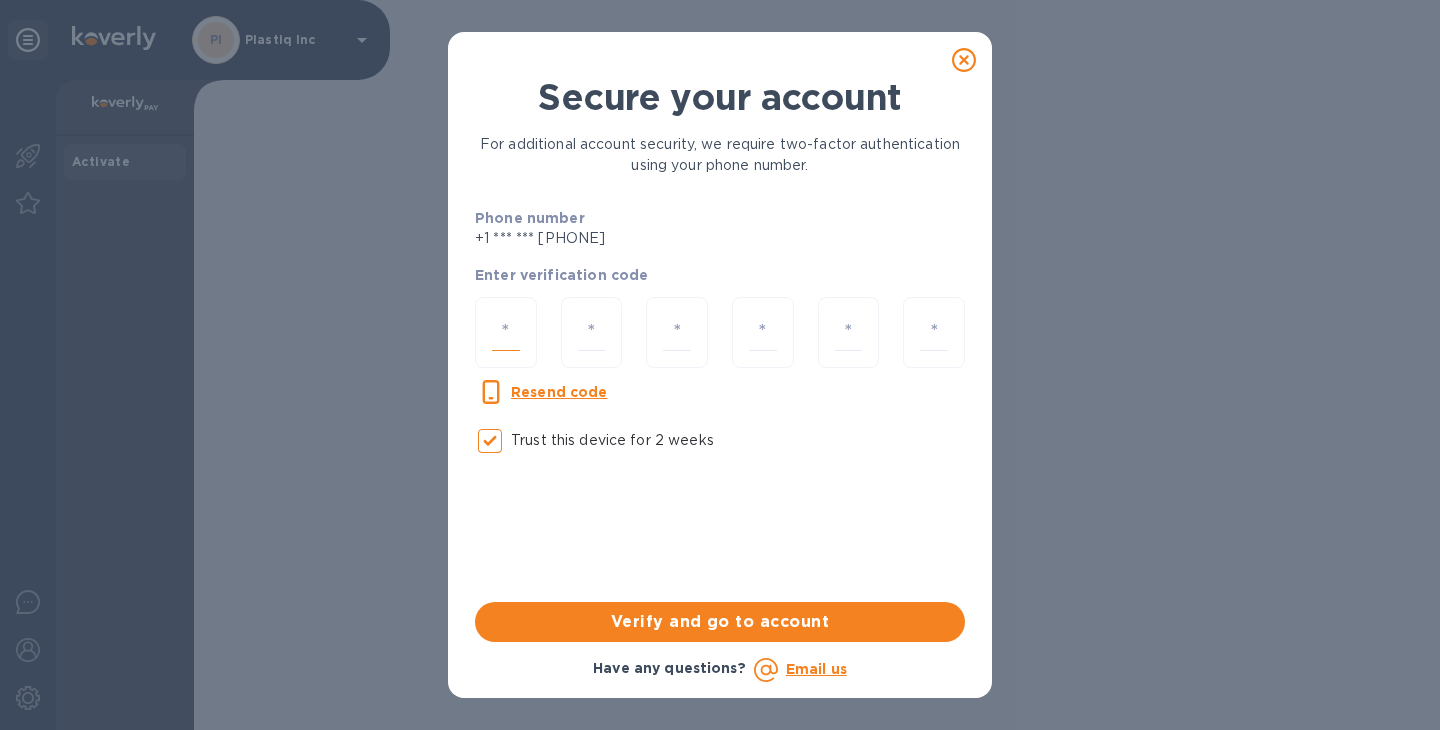 paste on "4" 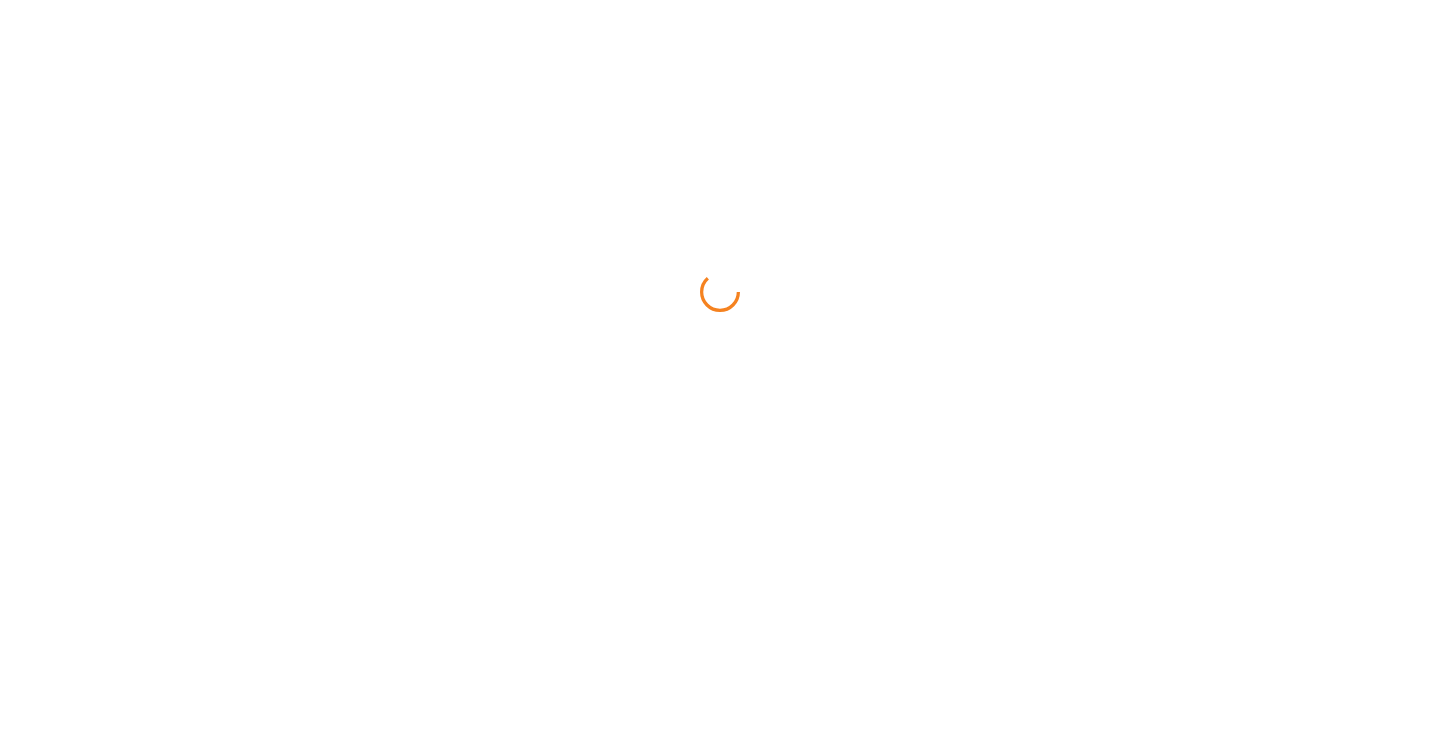 scroll, scrollTop: 0, scrollLeft: 0, axis: both 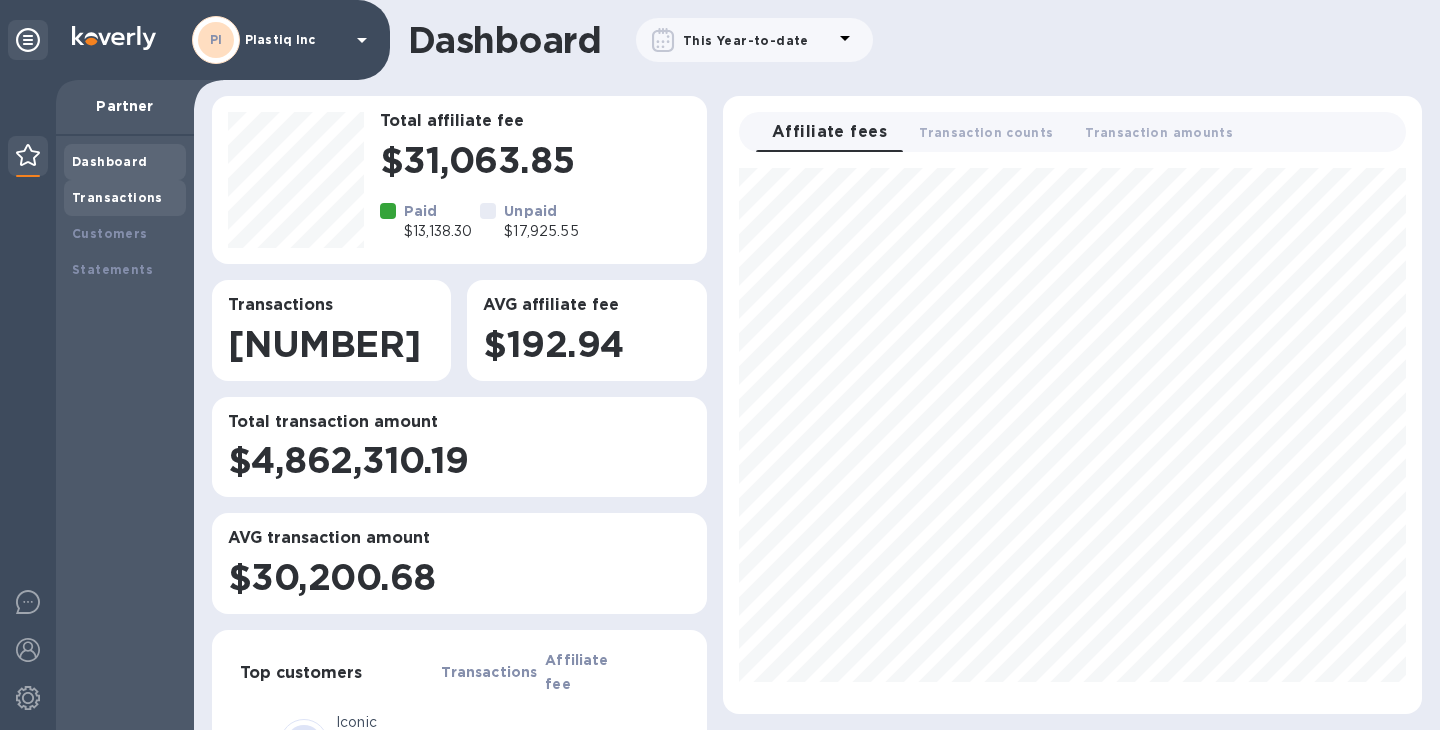 click on "Transactions" at bounding box center [117, 197] 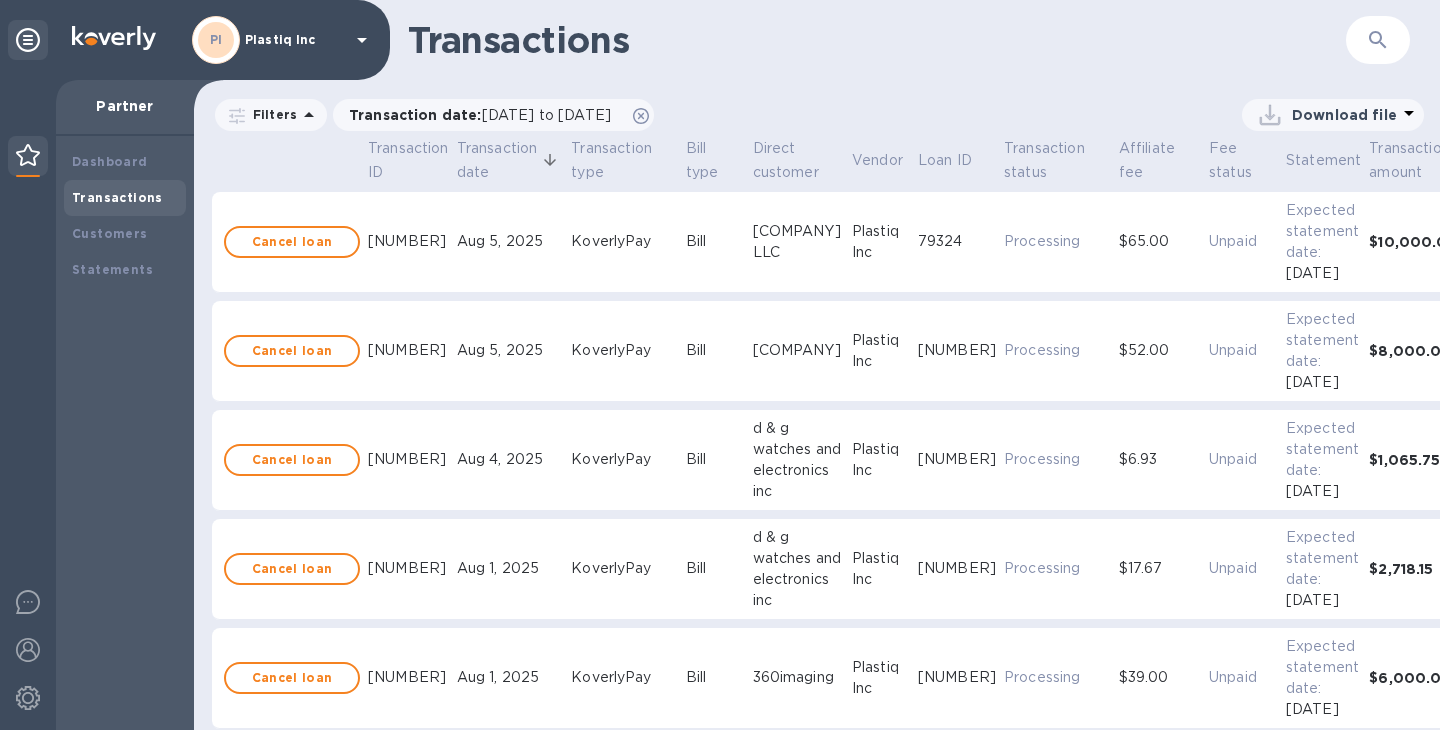 click on "​" at bounding box center (1378, 40) 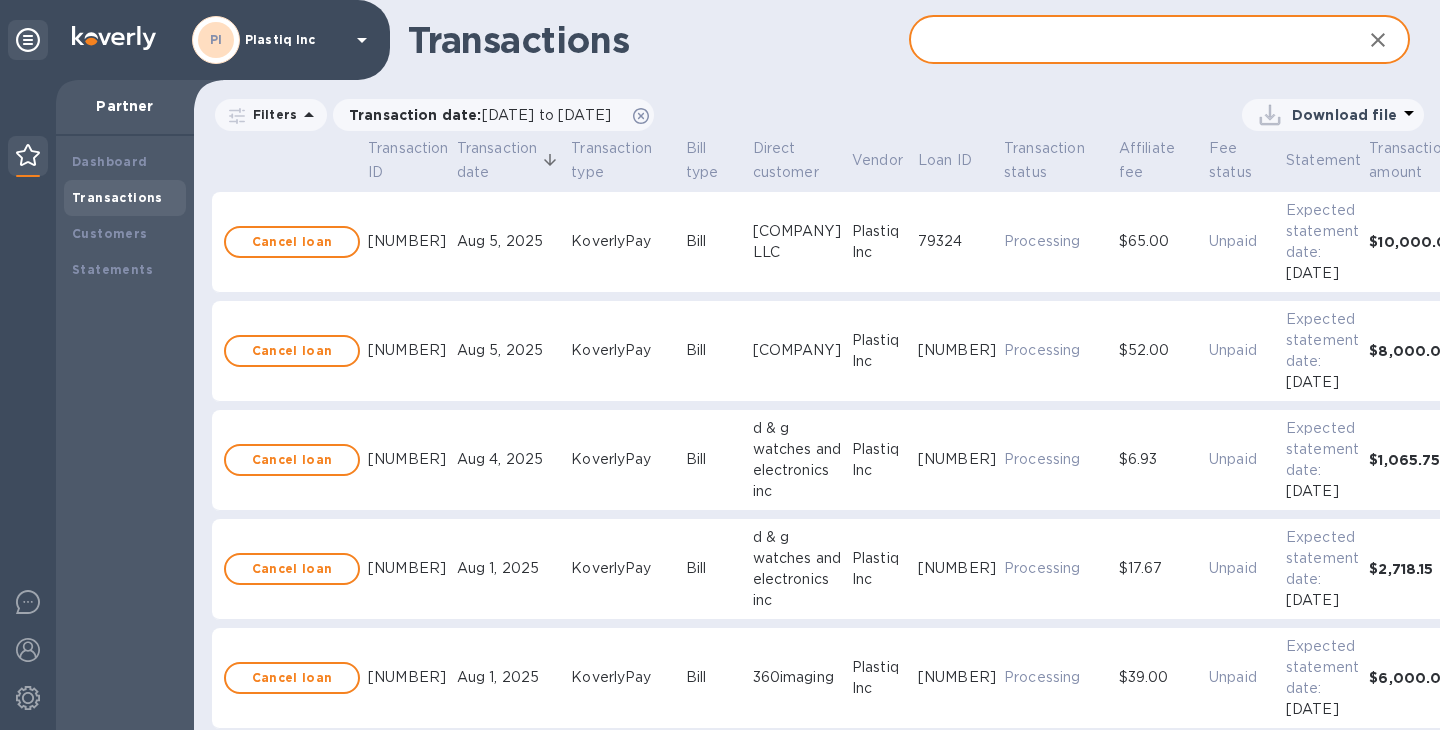 paste on "69dfaa5b-b648-4e0d-878b-fdf09d49df01" 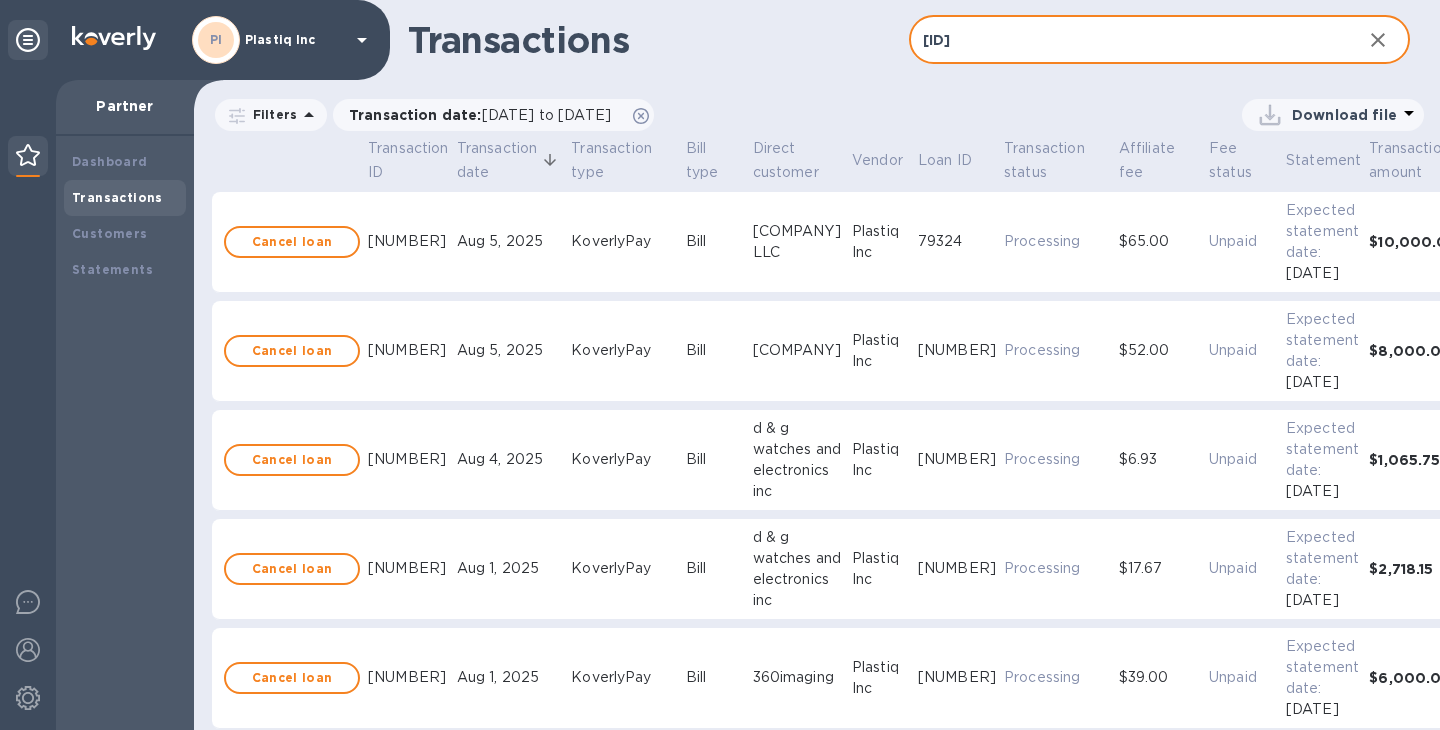 type on "69dfaa5b-b648-4e0d-878b-fdf09d49df01" 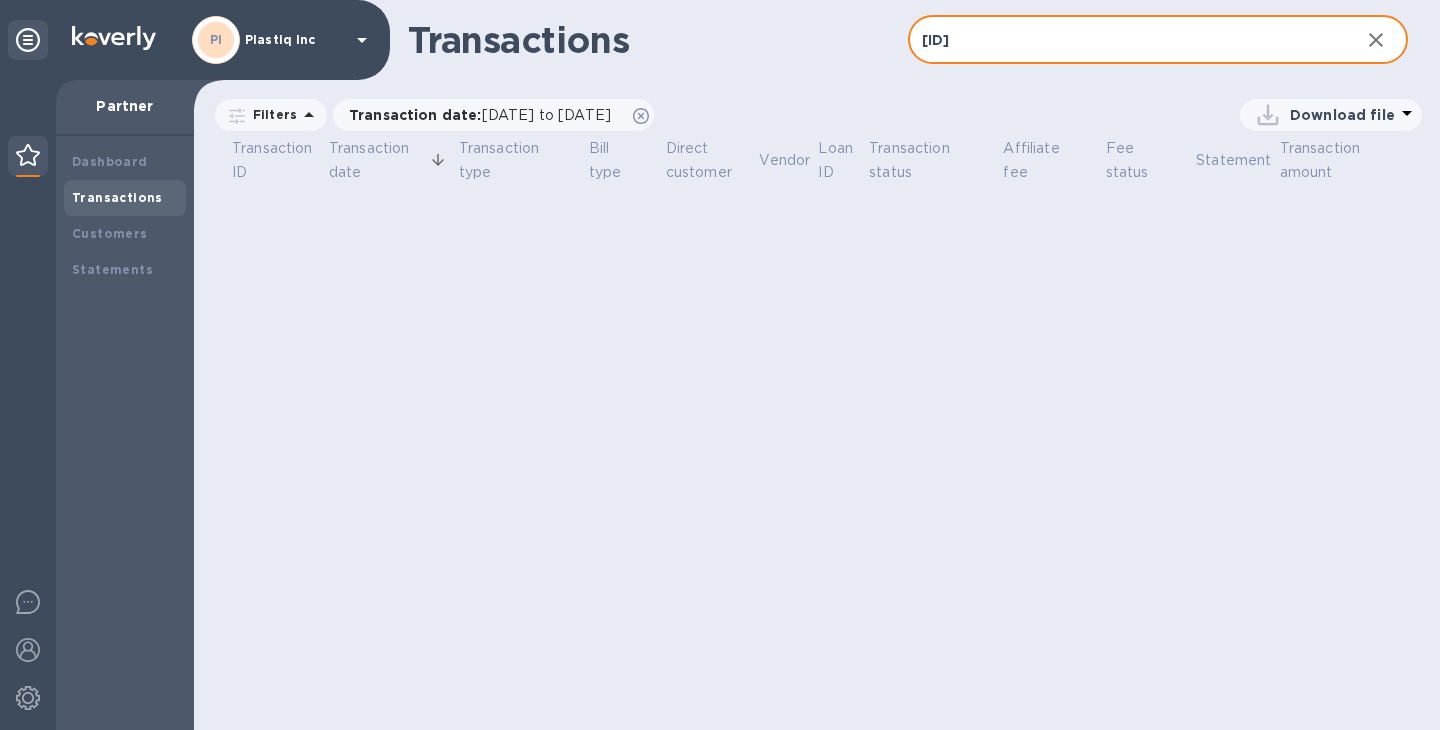 click on "69dfaa5b-b648-4e0d-878b-fdf09d49df01" at bounding box center (1126, 40) 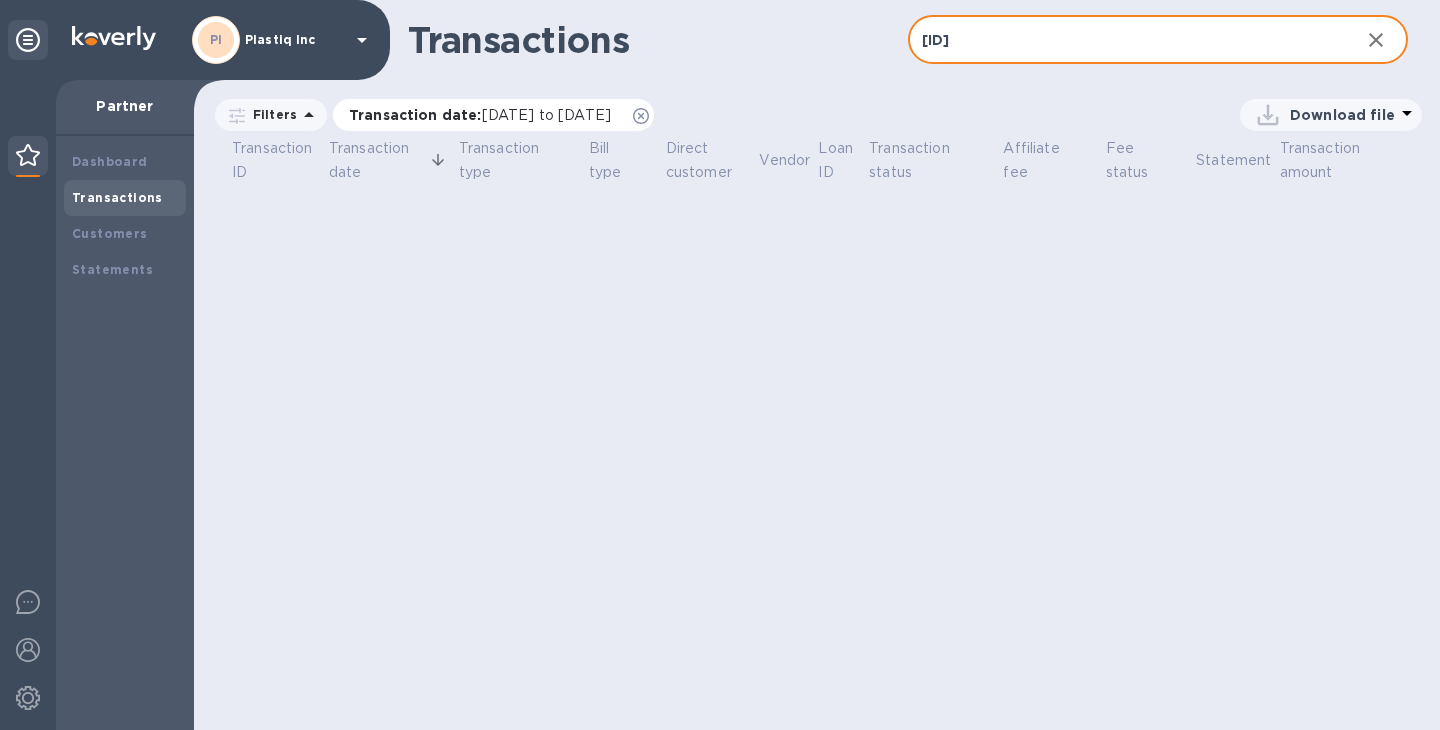 click on "Transaction date :  07/05/2025 to 08/05/2025" at bounding box center (485, 115) 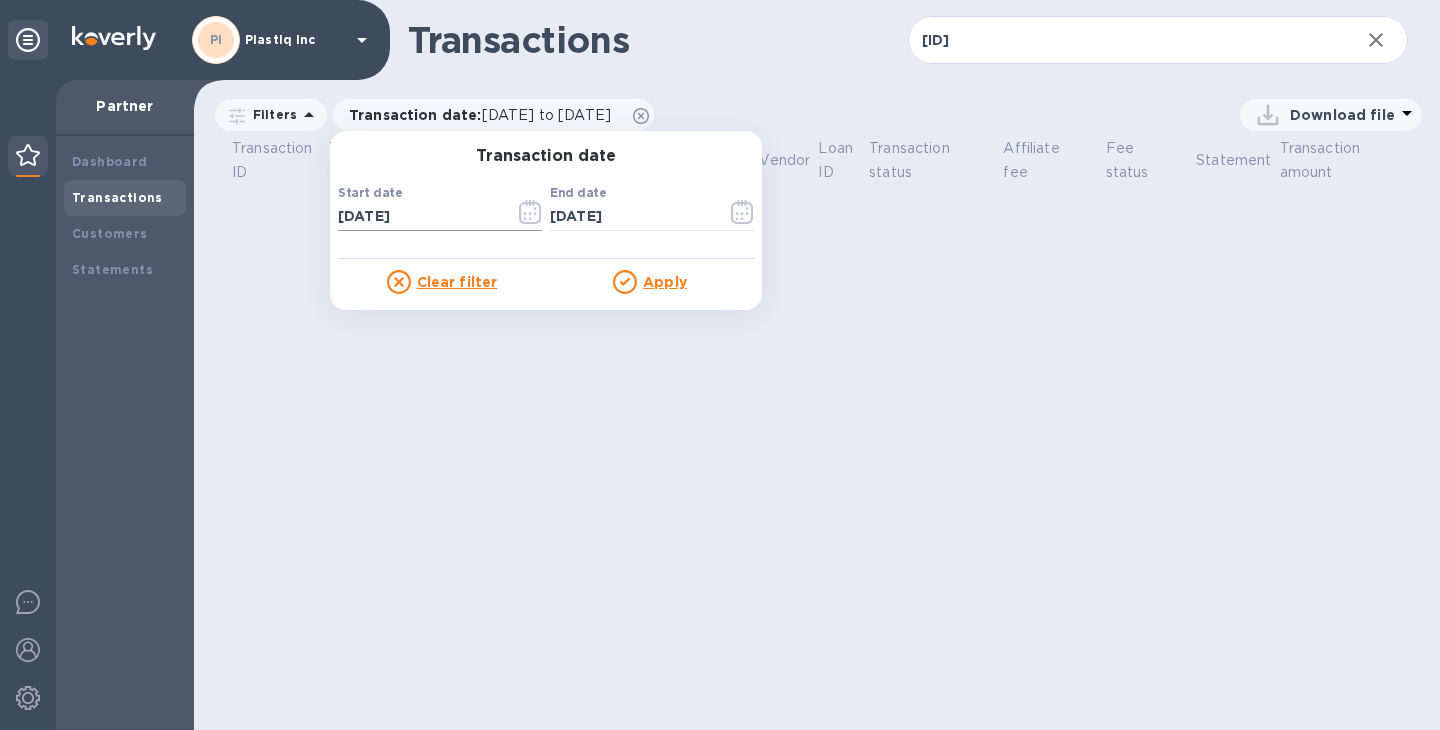 click 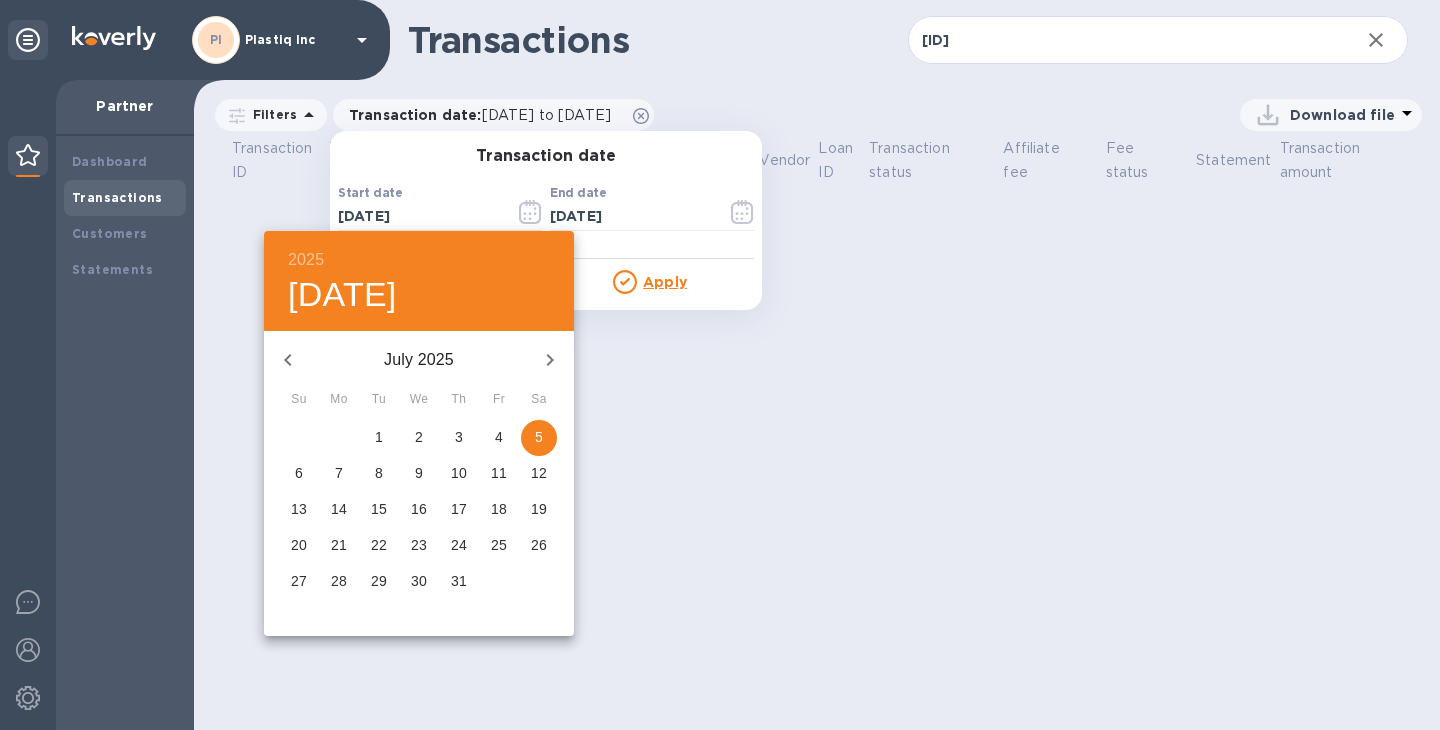 click 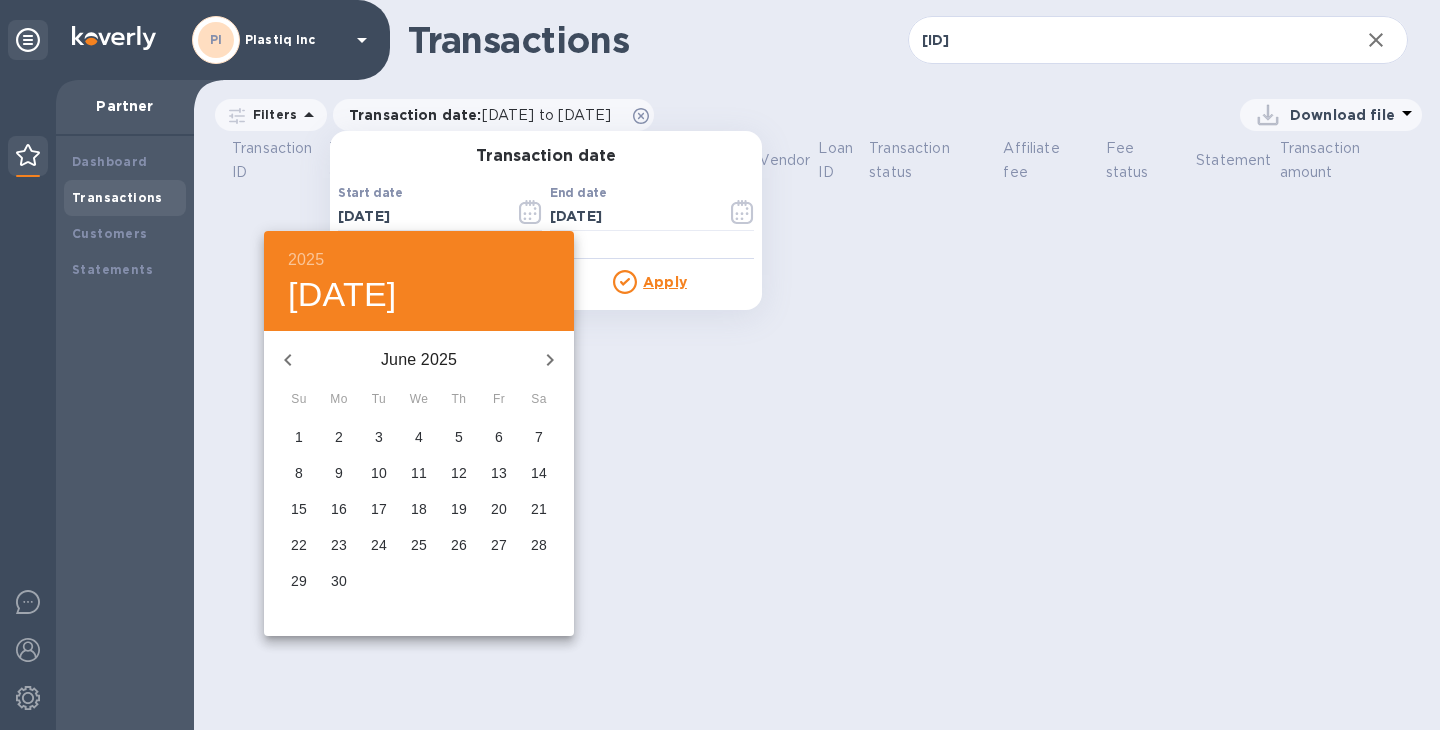 click 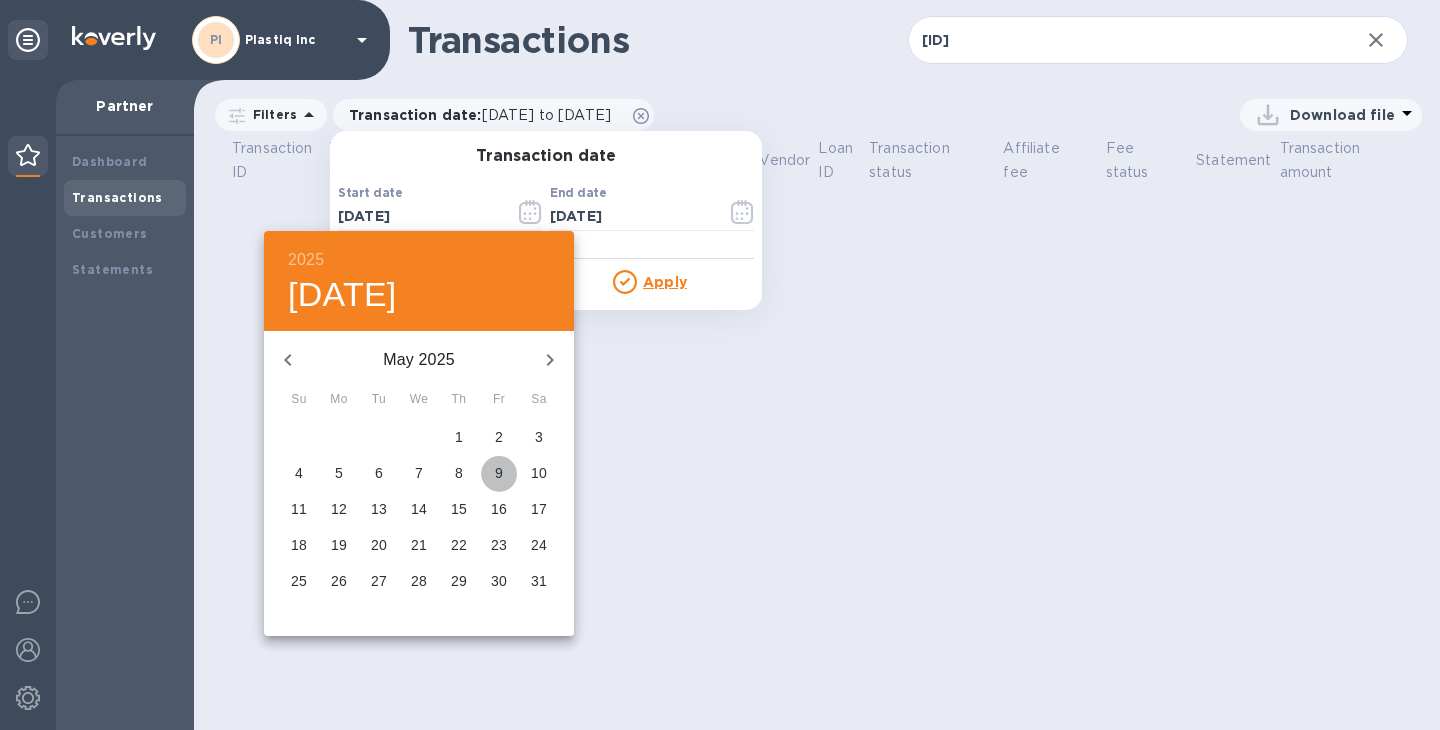 click on "9" at bounding box center [499, 473] 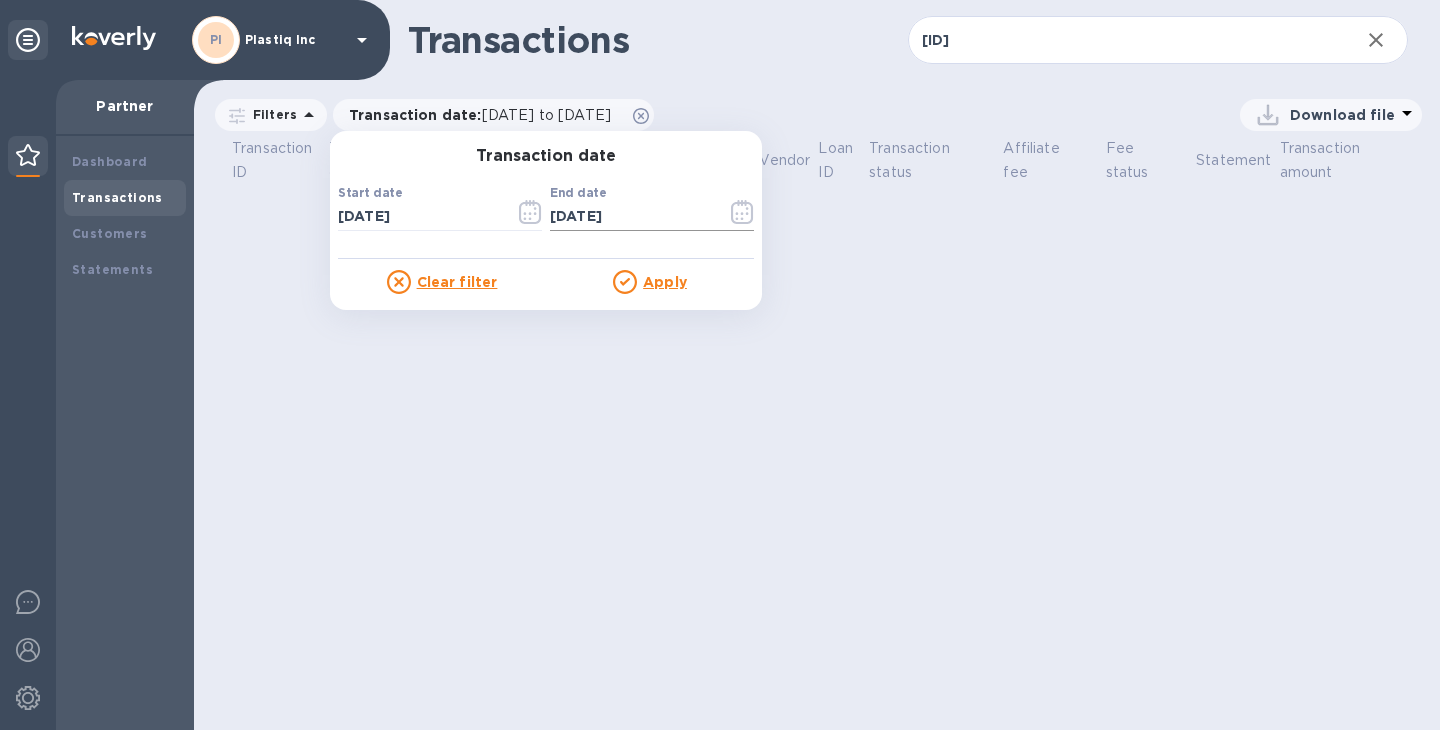 click 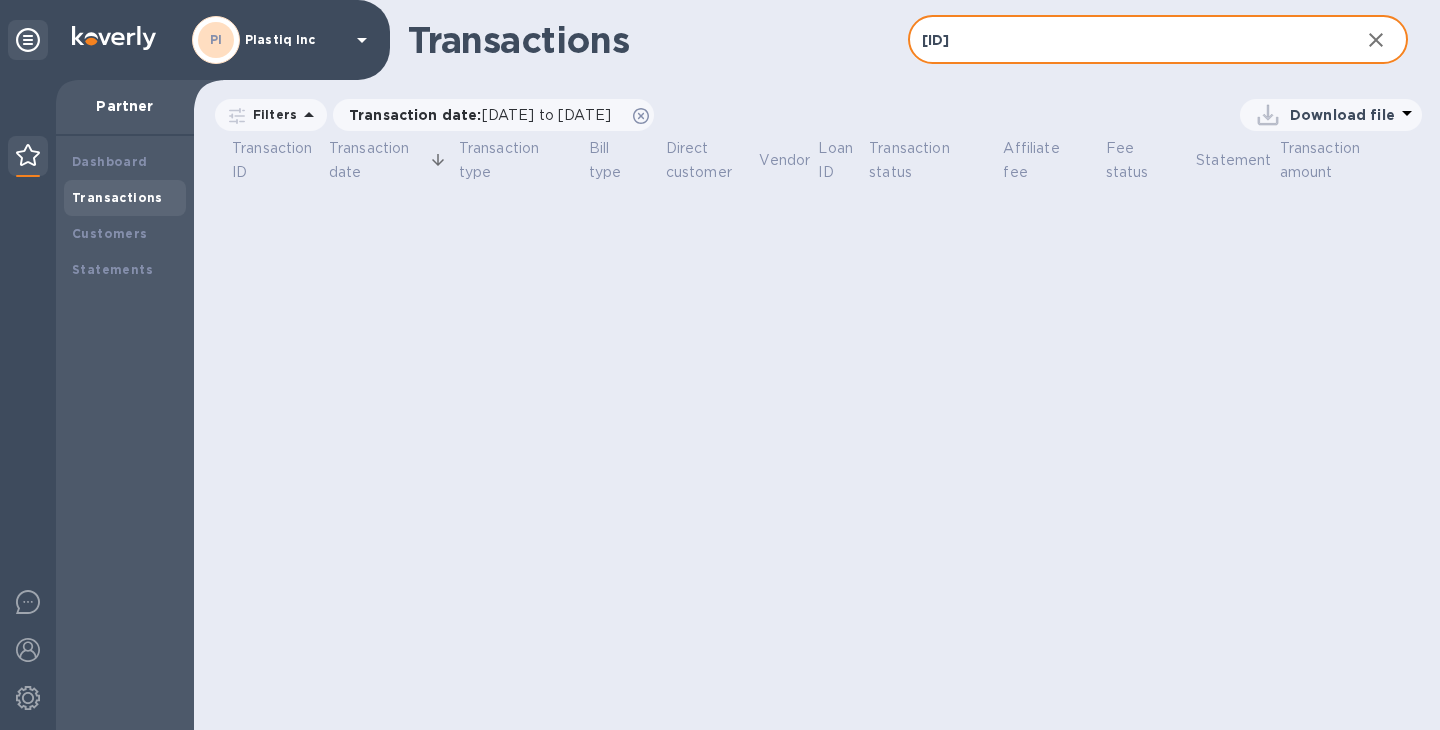 click on "69dfaa5b-b648-4e0d-878b-fdf09d49df01" at bounding box center (1126, 40) 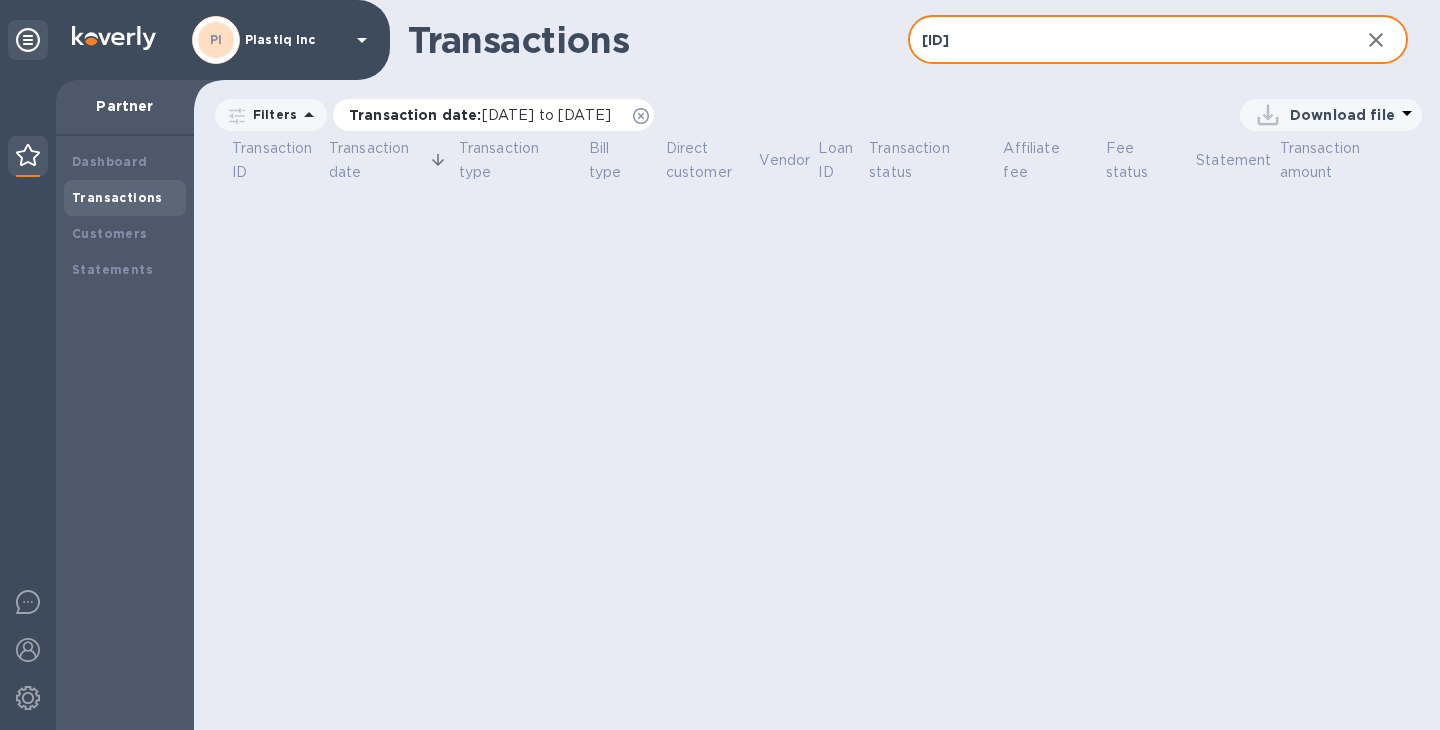 click on "07/05/2025 to 08/05/2025" at bounding box center [546, 115] 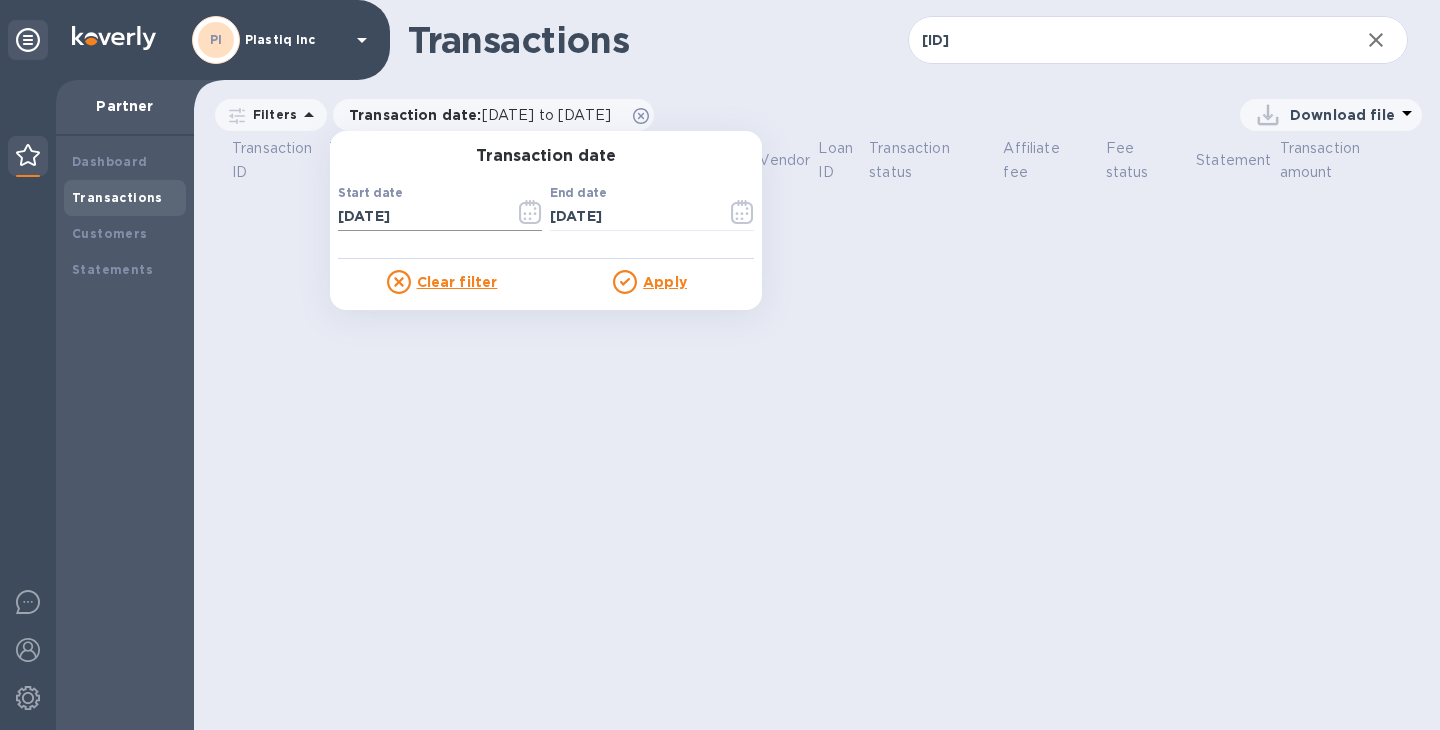 click 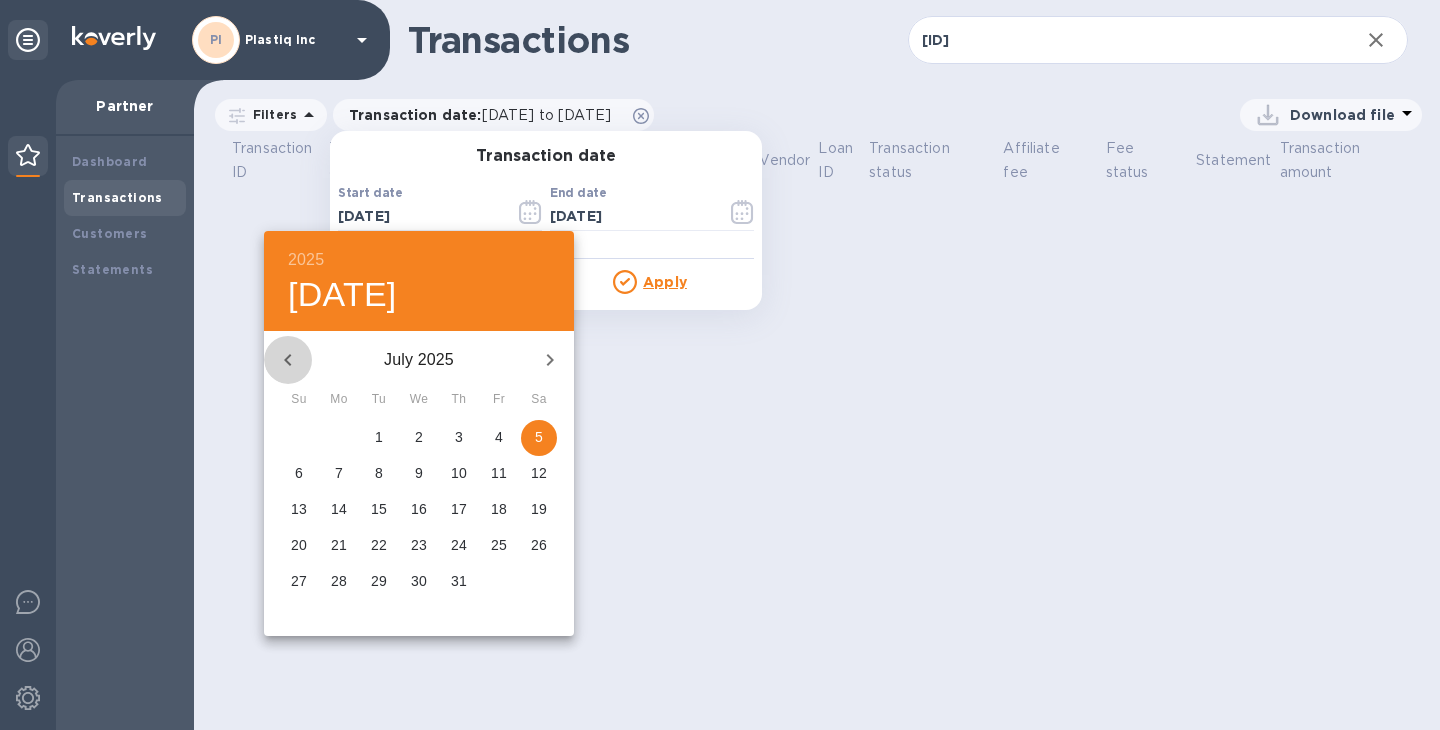 click 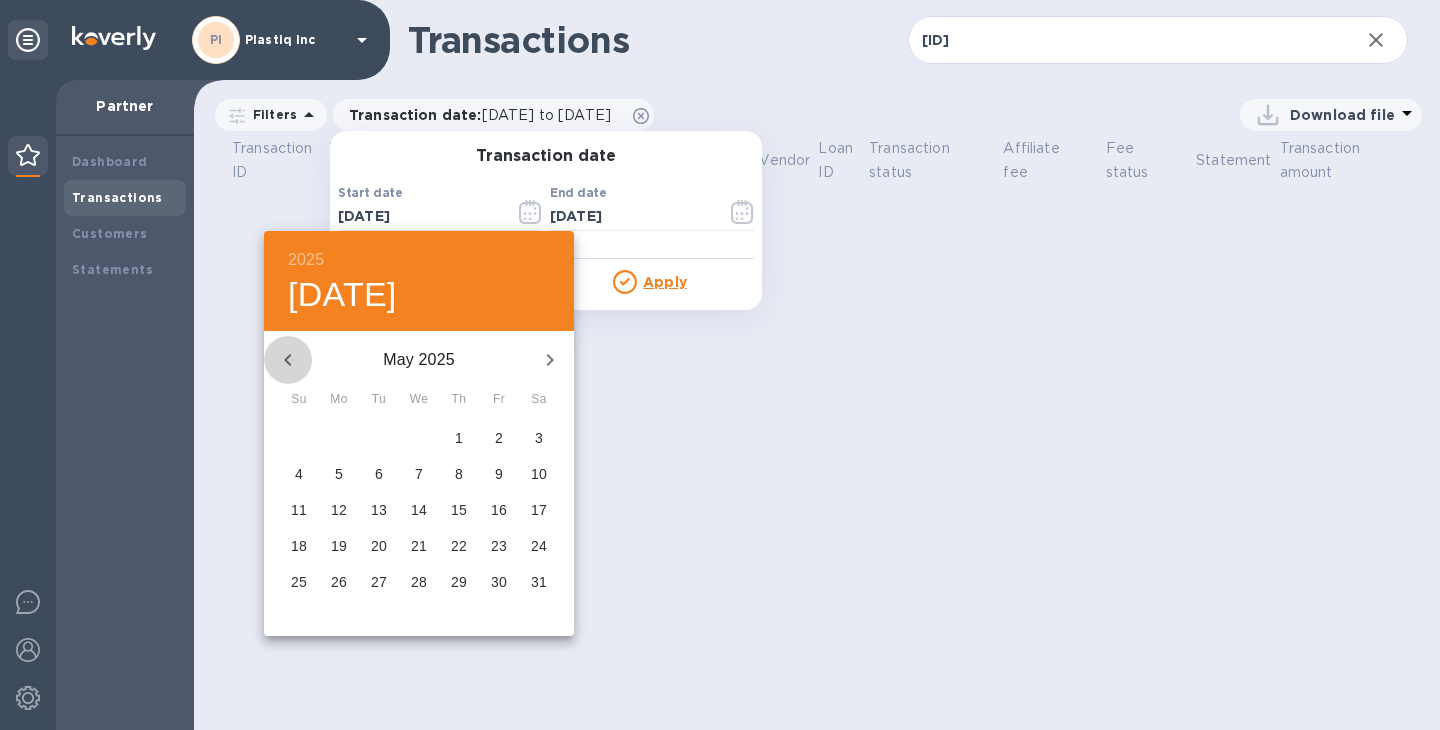 click 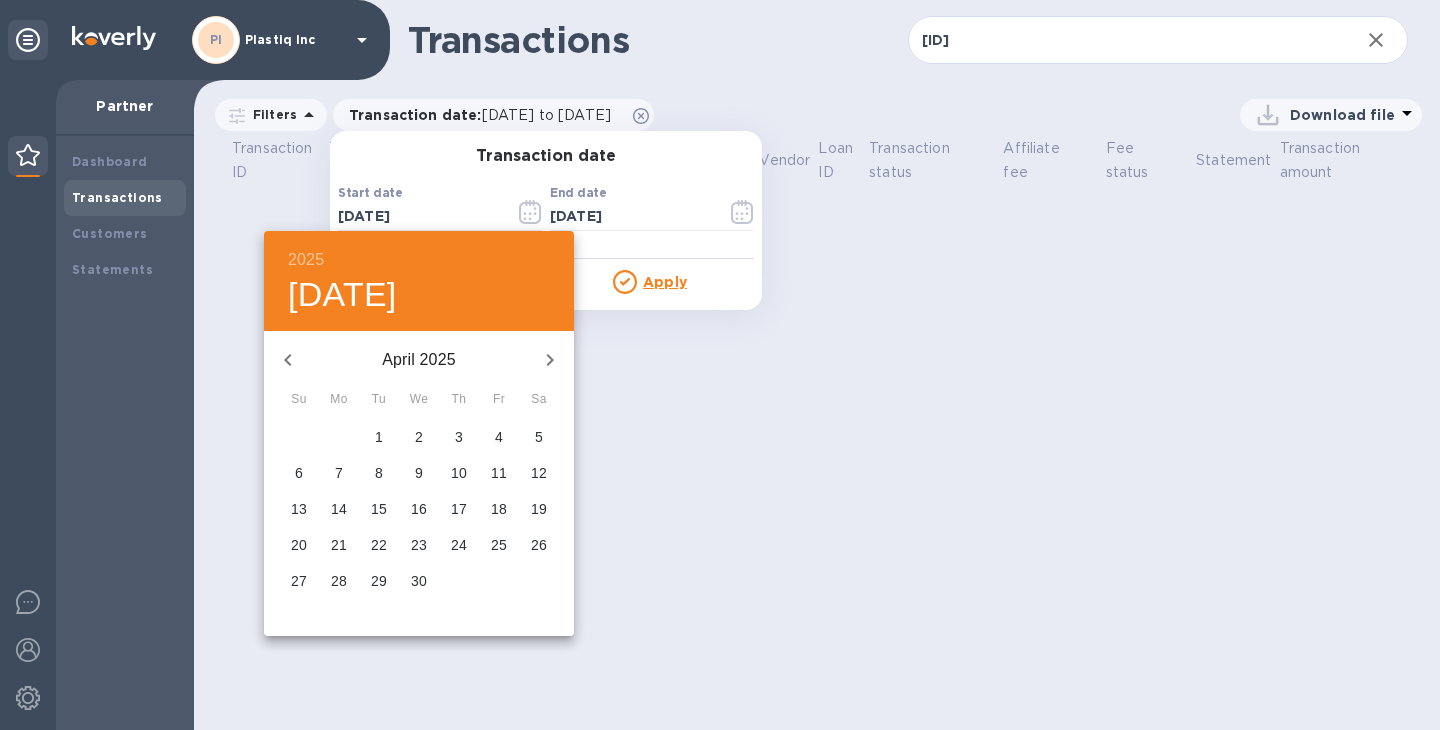 click 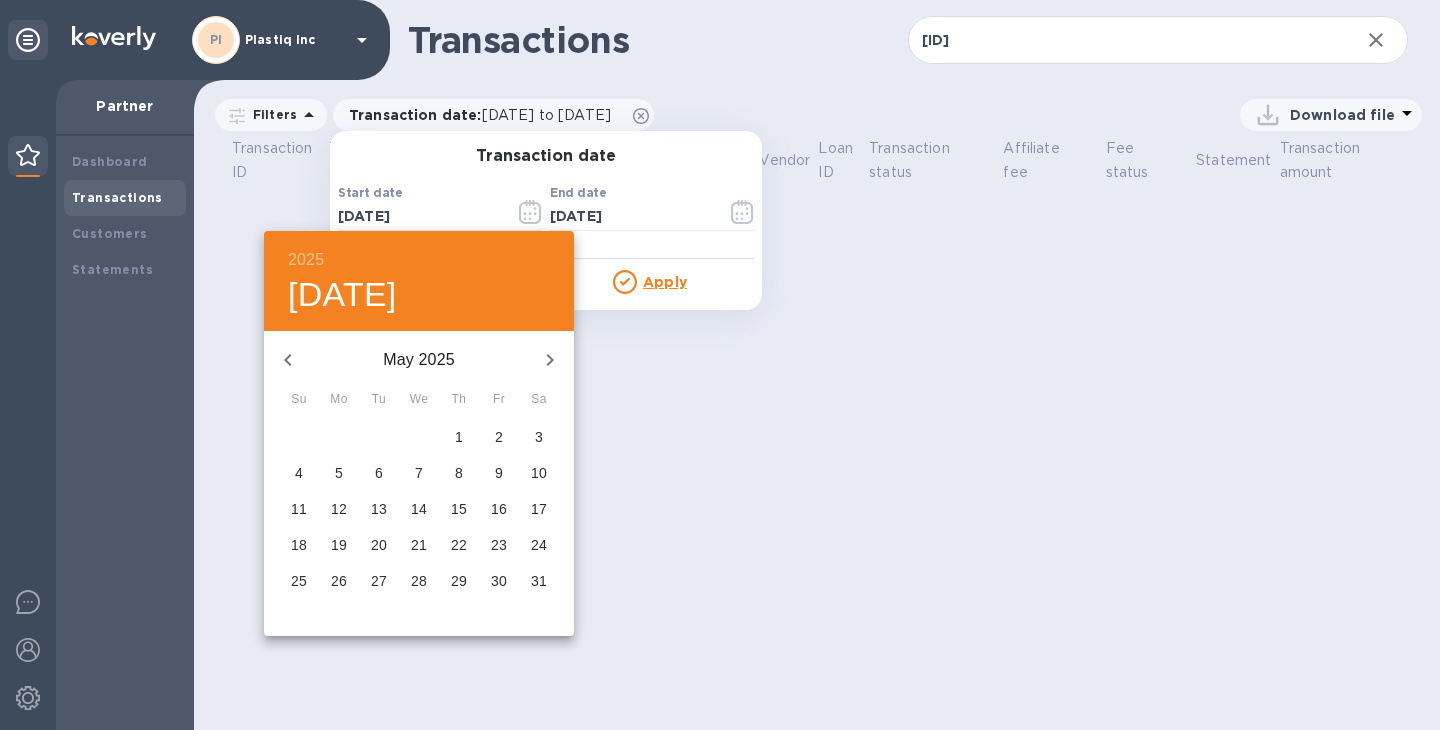 click on "9" at bounding box center [499, 473] 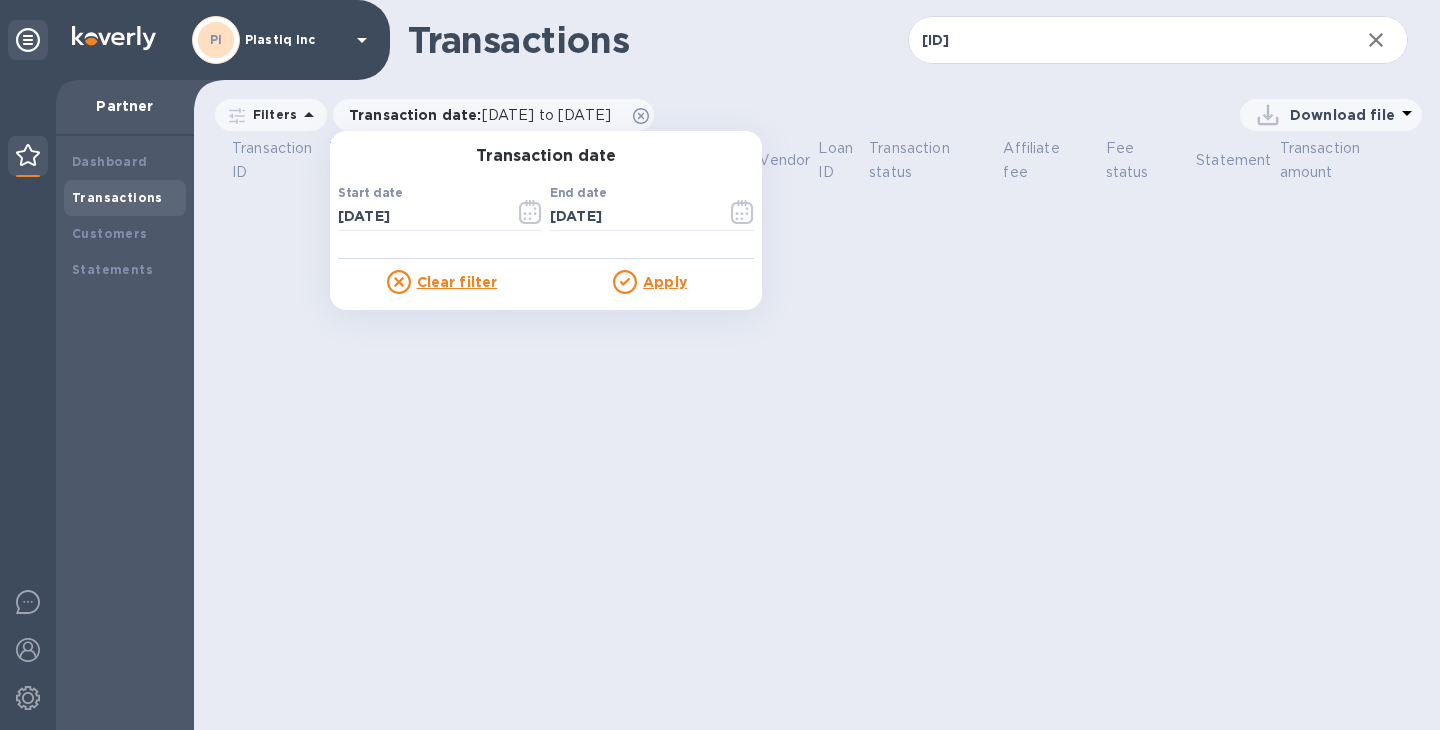 type on "05/09/2025" 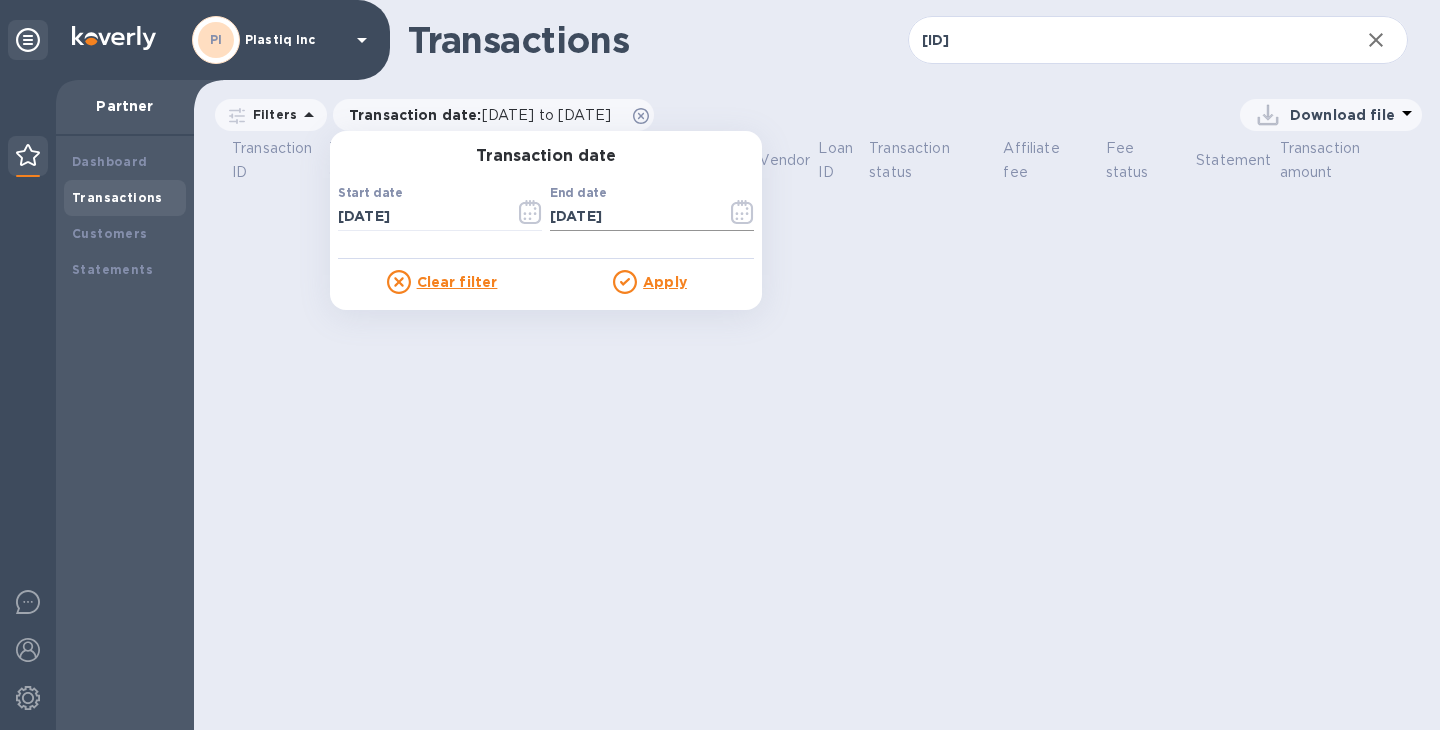click 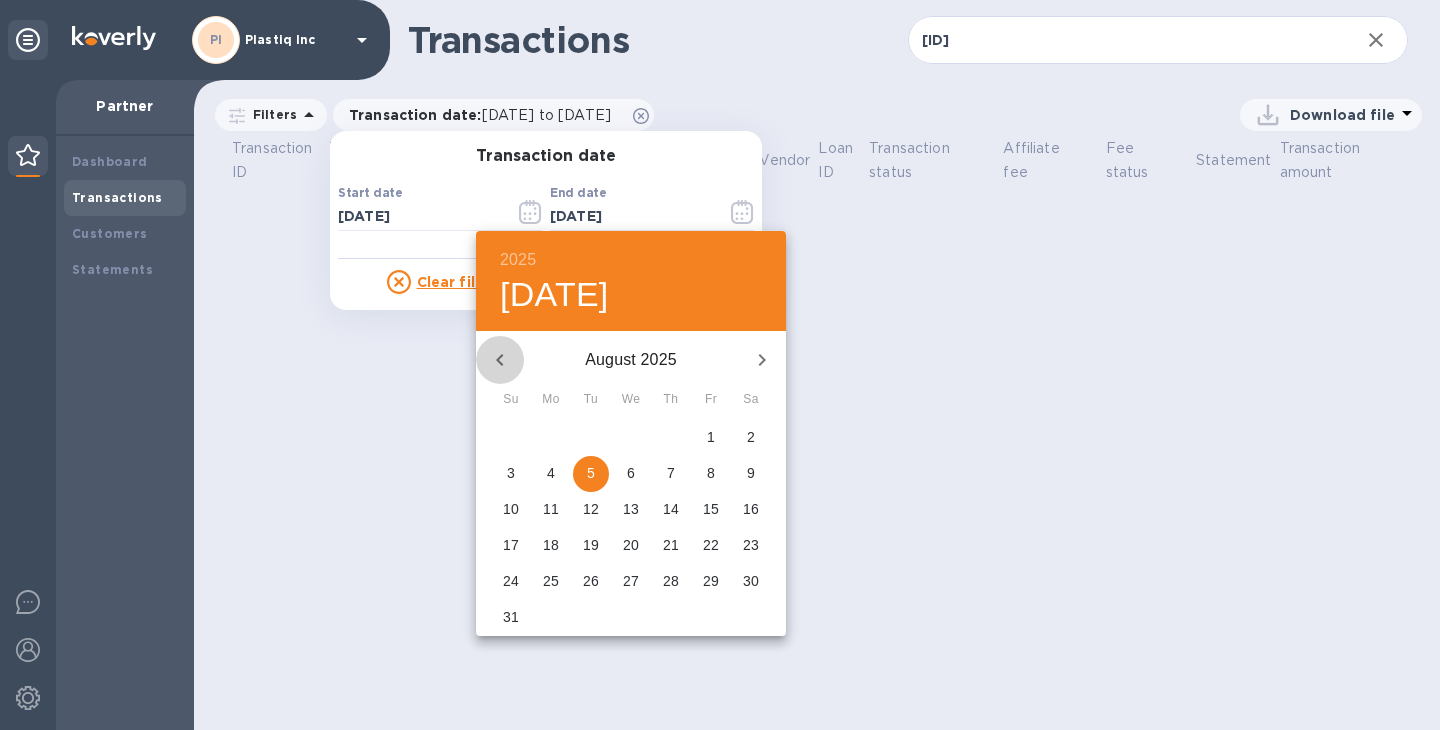 click 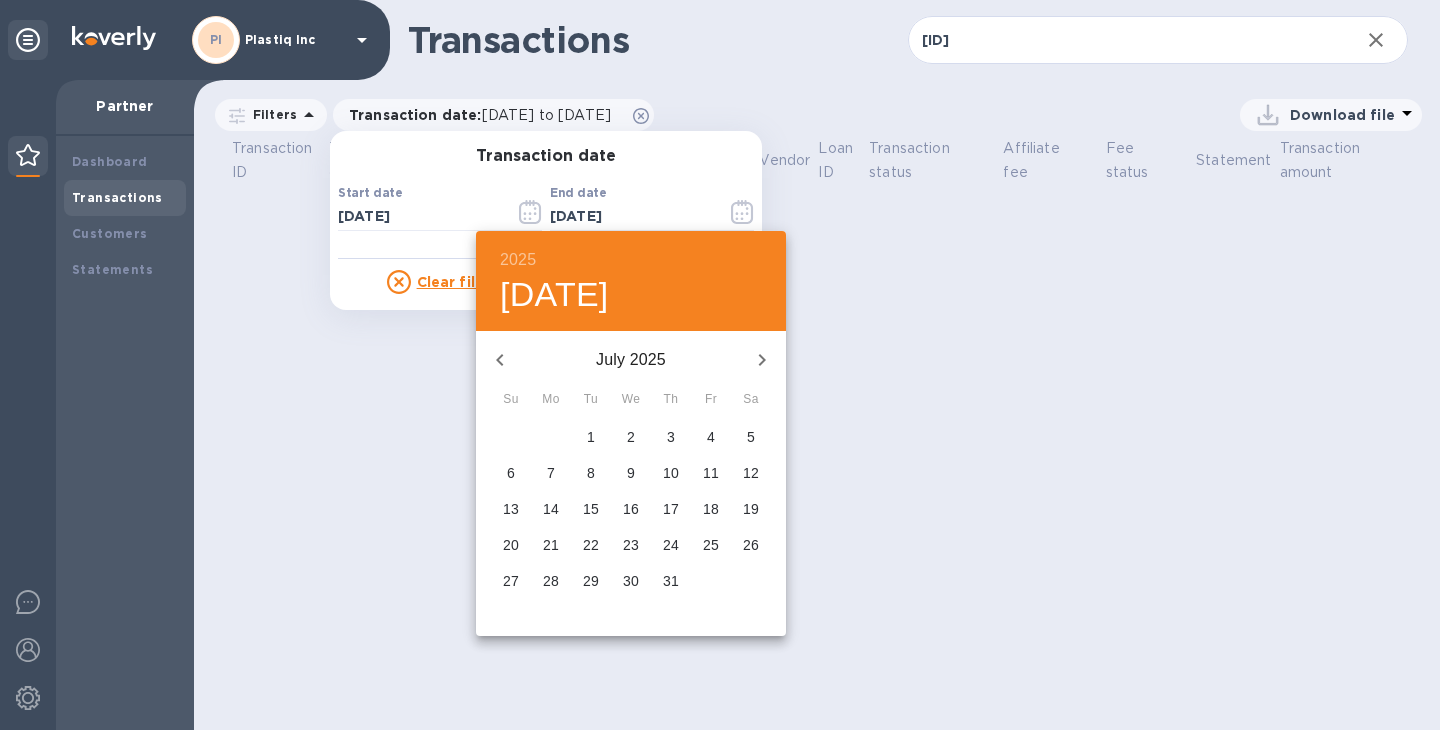 click 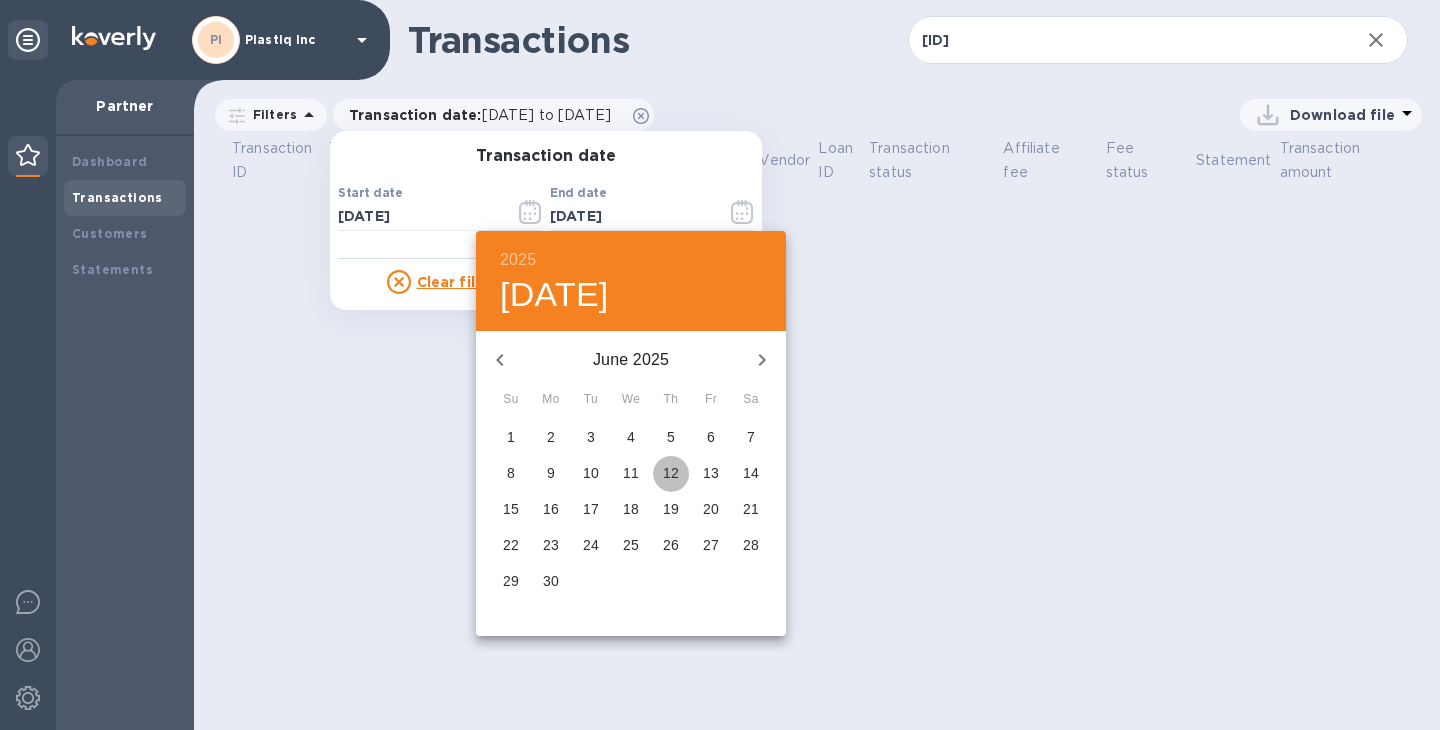 click on "12" at bounding box center (671, 473) 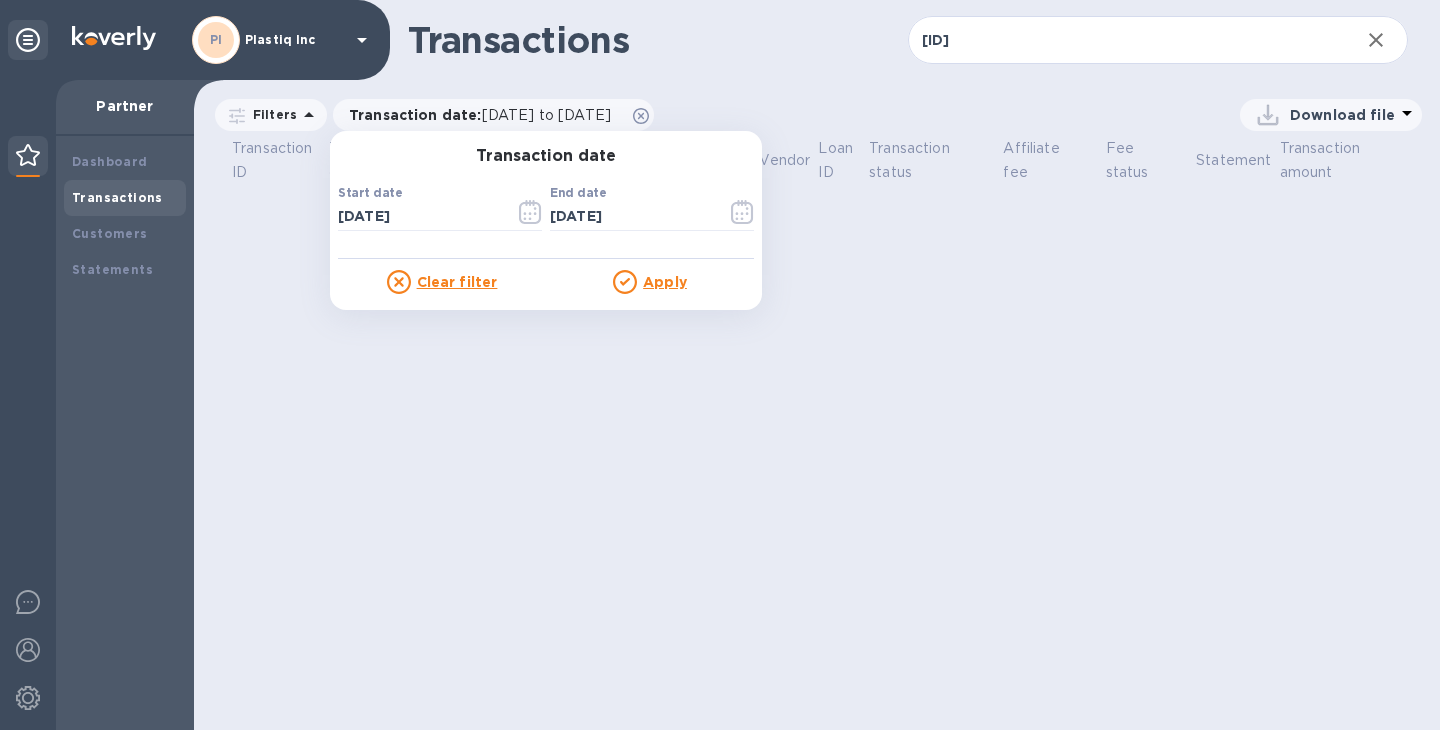 click on "Apply" at bounding box center (665, 282) 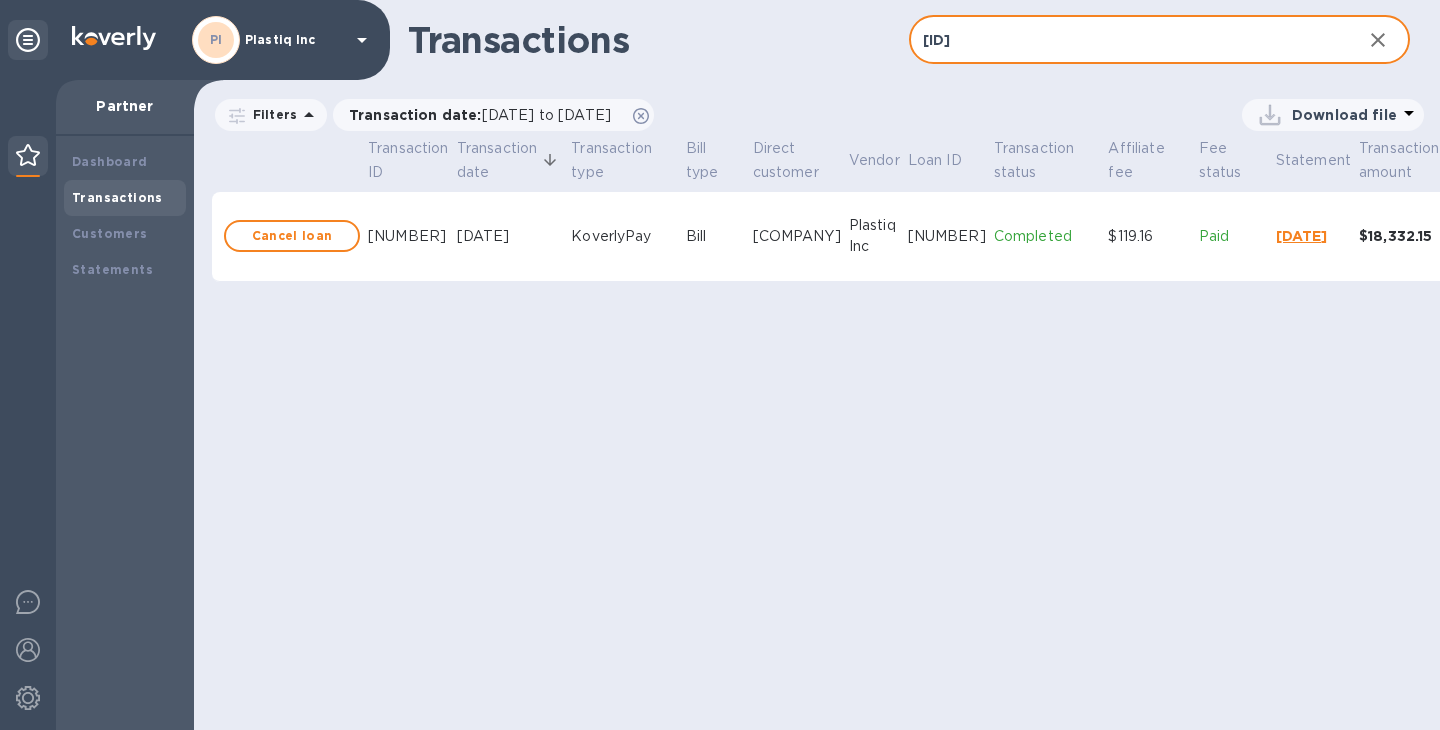 click on "69dfaa5b-b648-4e0d-878b-fdf09d49df01" at bounding box center [1127, 40] 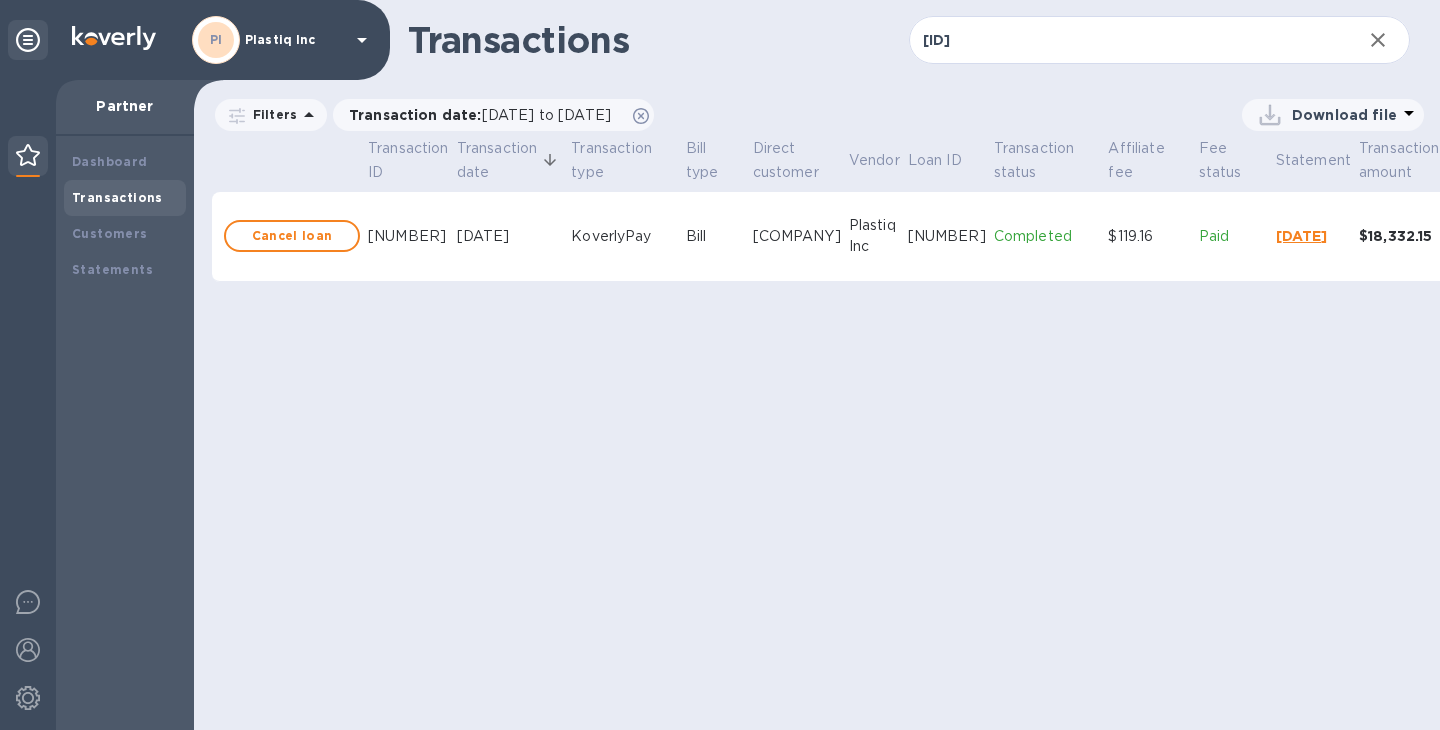drag, startPoint x: 1297, startPoint y: 247, endPoint x: 1383, endPoint y: 249, distance: 86.023254 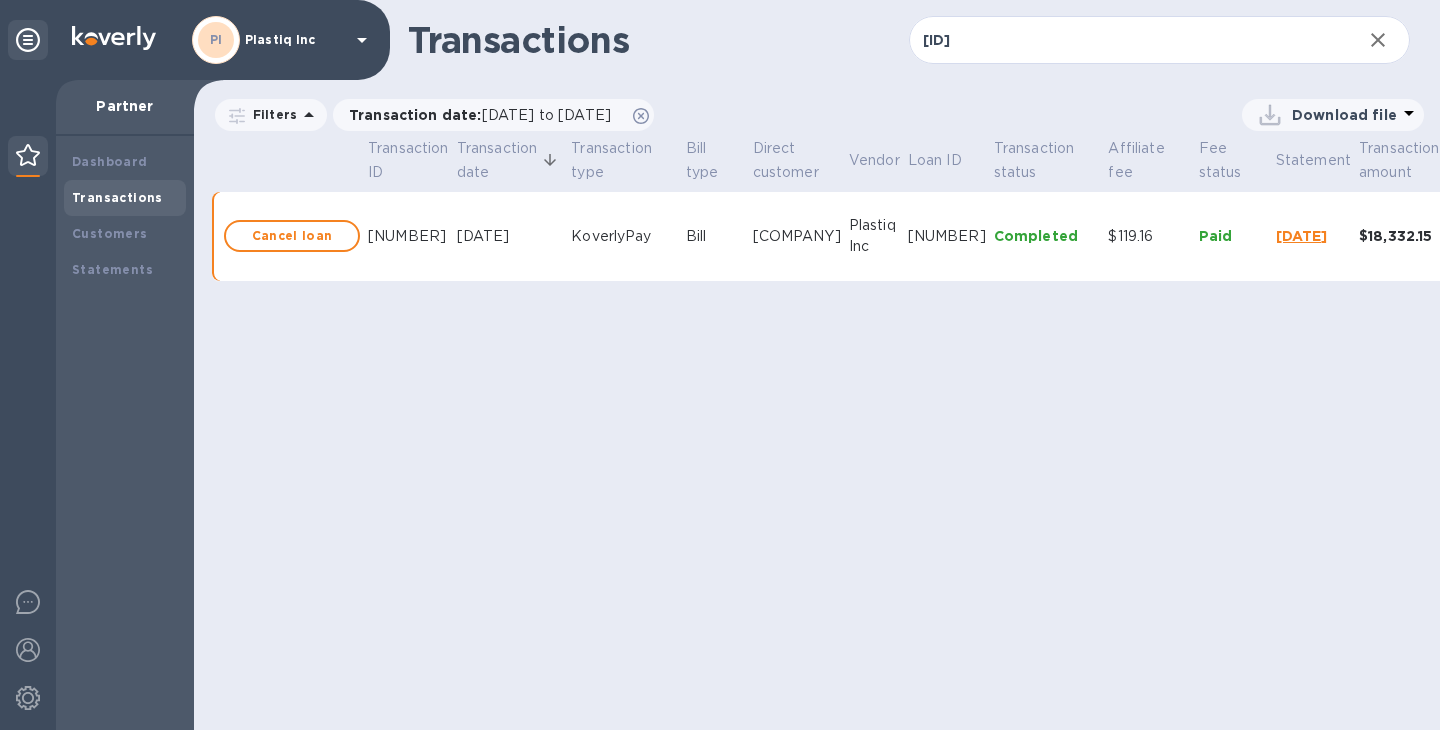 click on "Transactions 69dfaa5b-b648-4e0d-878b-fdf09d49df01 ​ Filters Transaction date :  05/09/2025 to 06/12/2025 Transaction type:  Affiliate fee   Amount   Download file Transaction ID Transaction date Transaction type Bill type Direct customer Vendor Loan ID Transaction status Affiliate fee Fee status Statement Transaction amount Cancel loan 42037384 May 9, 2025 KoverlyPay Bill solent freight services ltd Plastiq Inc 73801 Completed $119.16 Paid May, 2025 $18,332.15" at bounding box center (818, 365) 